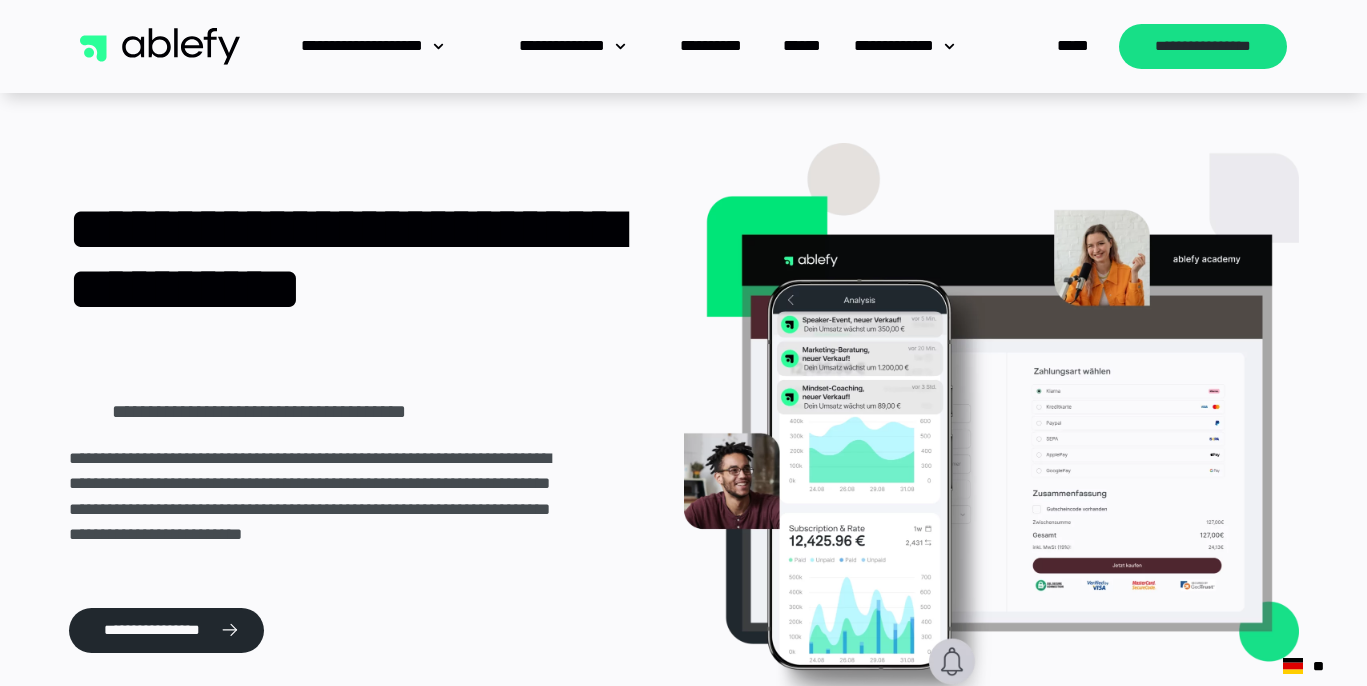 scroll, scrollTop: 0, scrollLeft: 0, axis: both 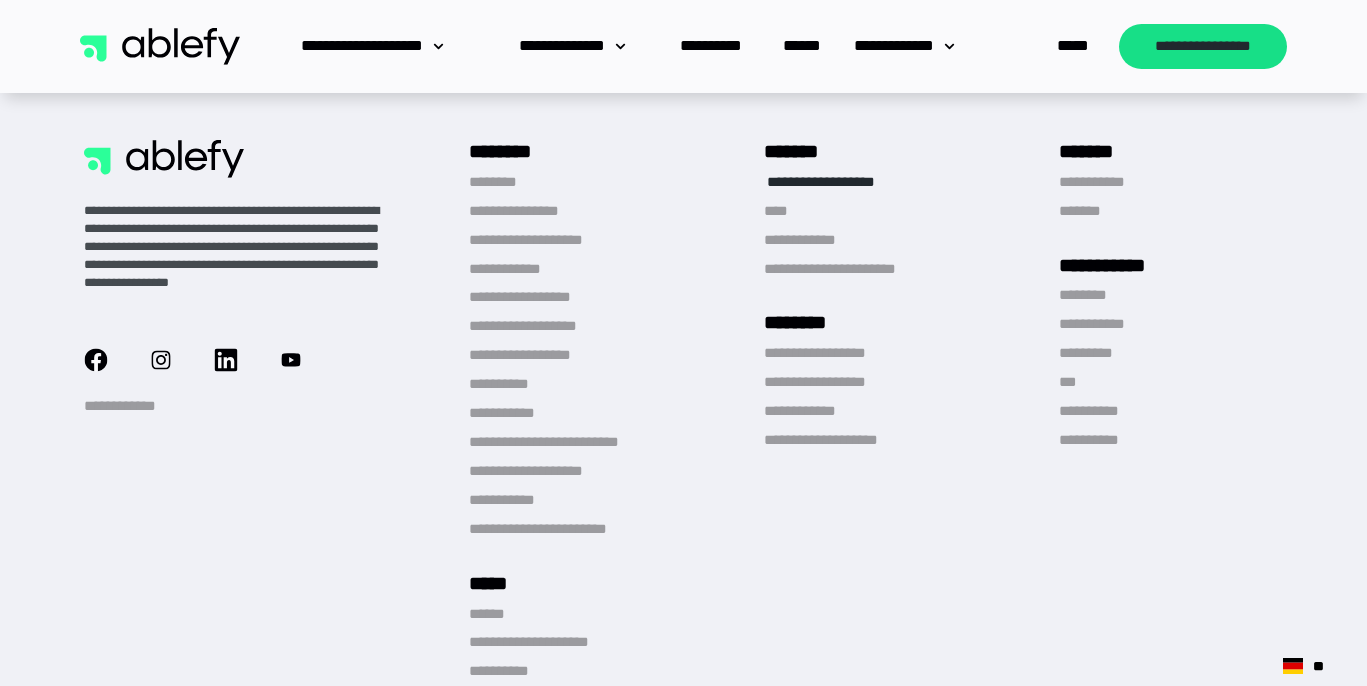 click on "**********" at bounding box center [835, 182] 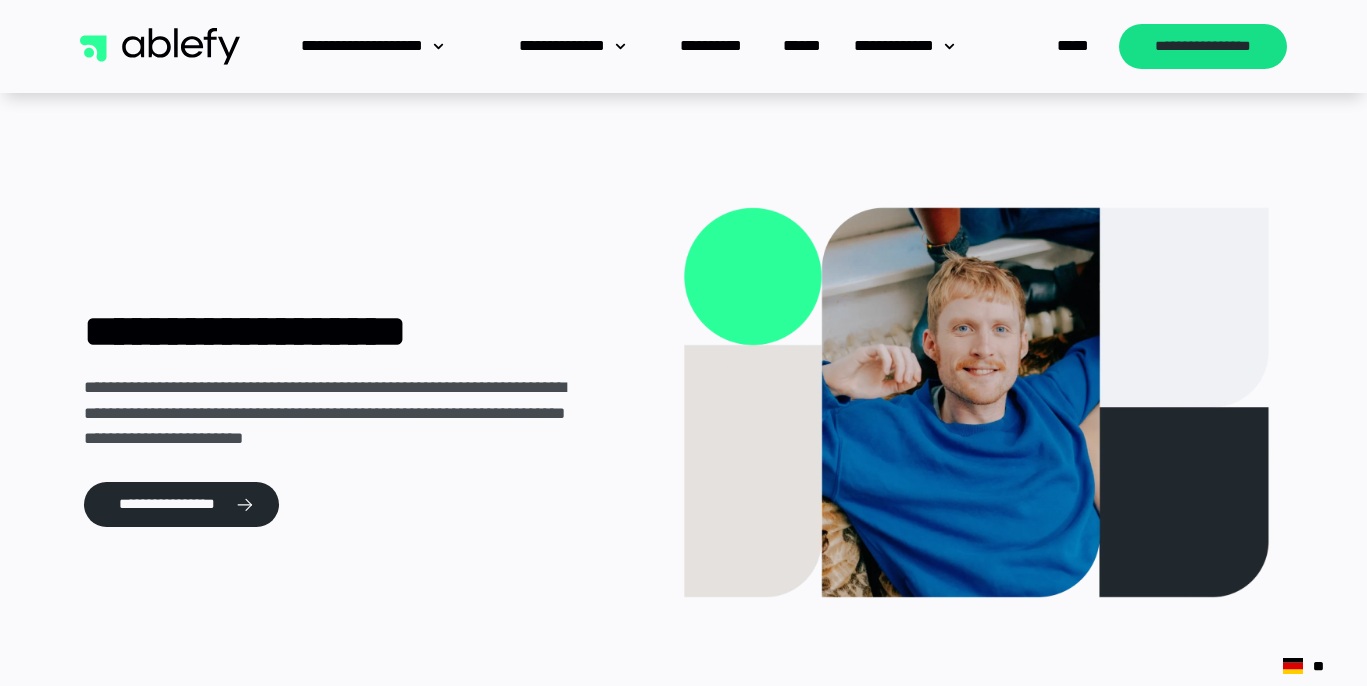 scroll, scrollTop: 0, scrollLeft: 0, axis: both 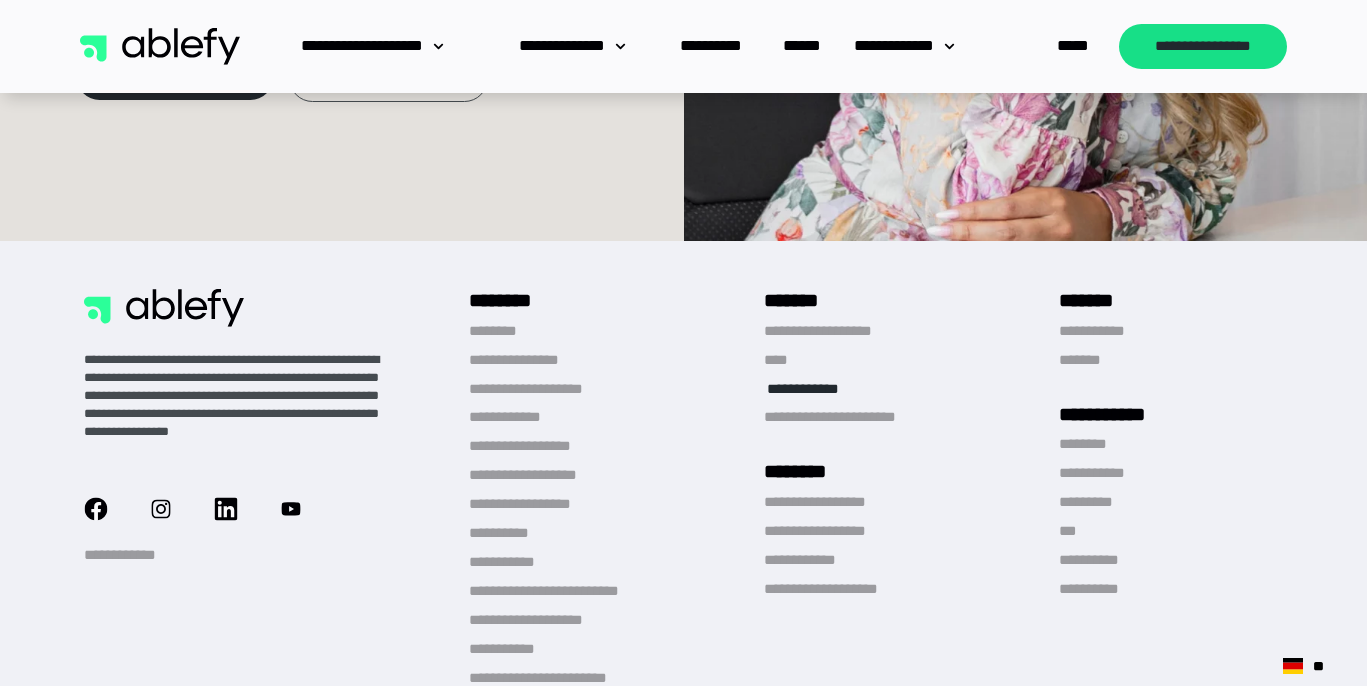 click on "**********" at bounding box center [813, 389] 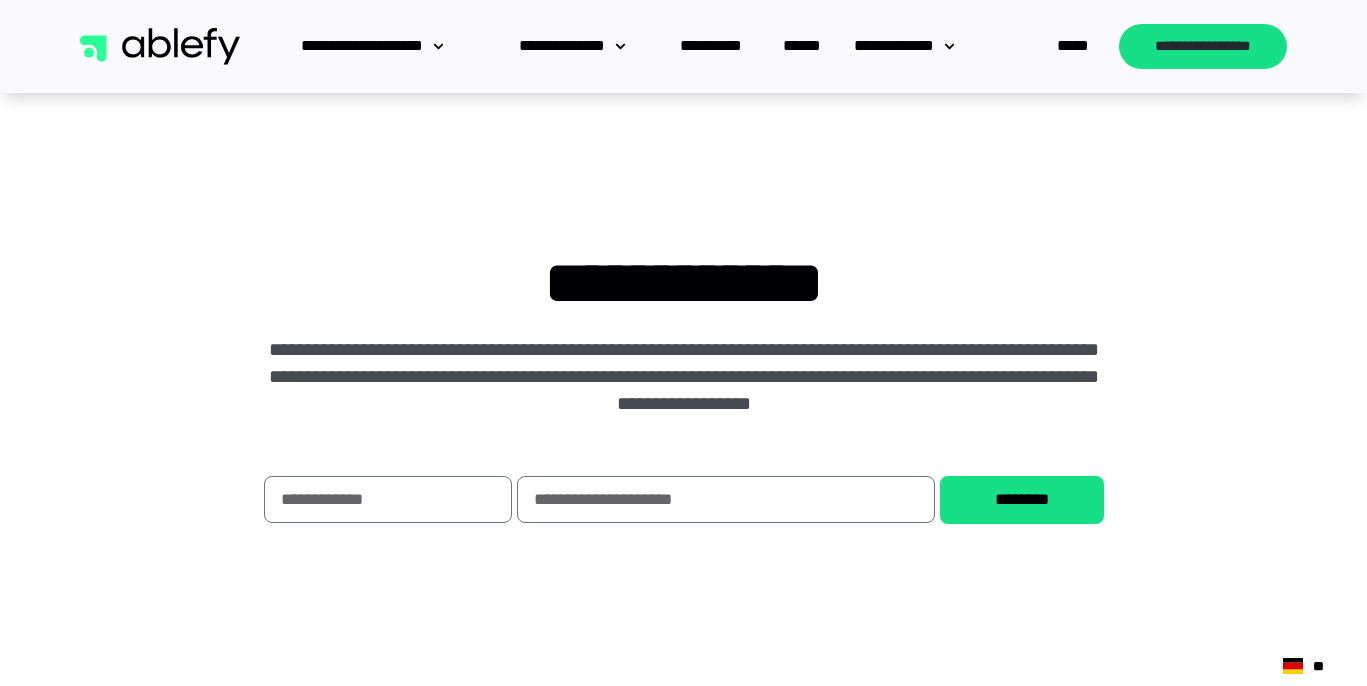 scroll, scrollTop: 0, scrollLeft: 0, axis: both 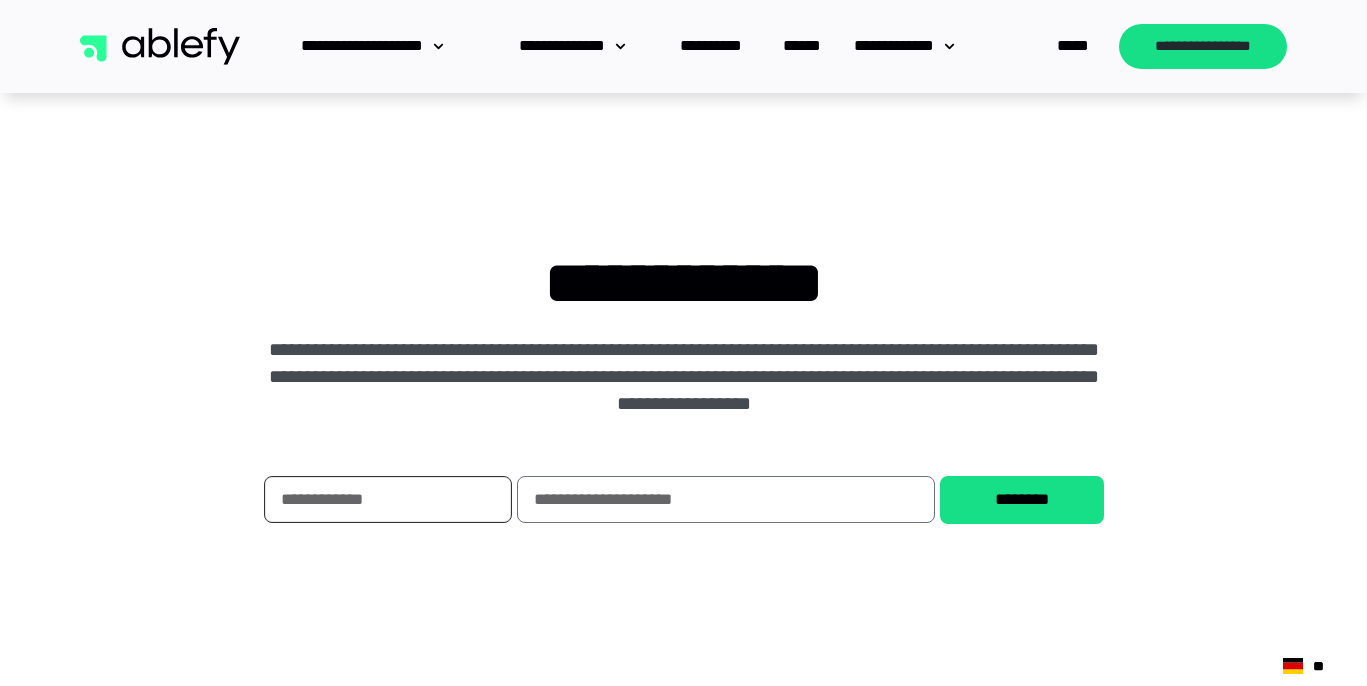 click on "****" at bounding box center [388, 499] 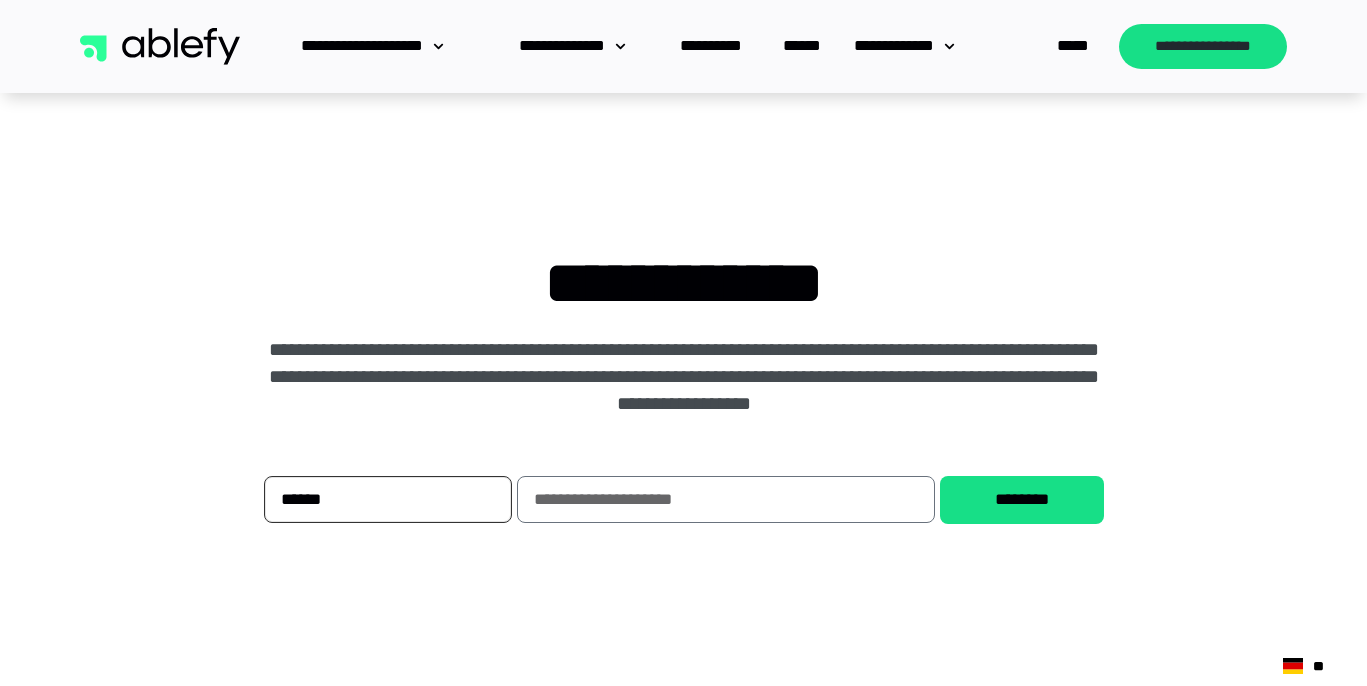 type on "******" 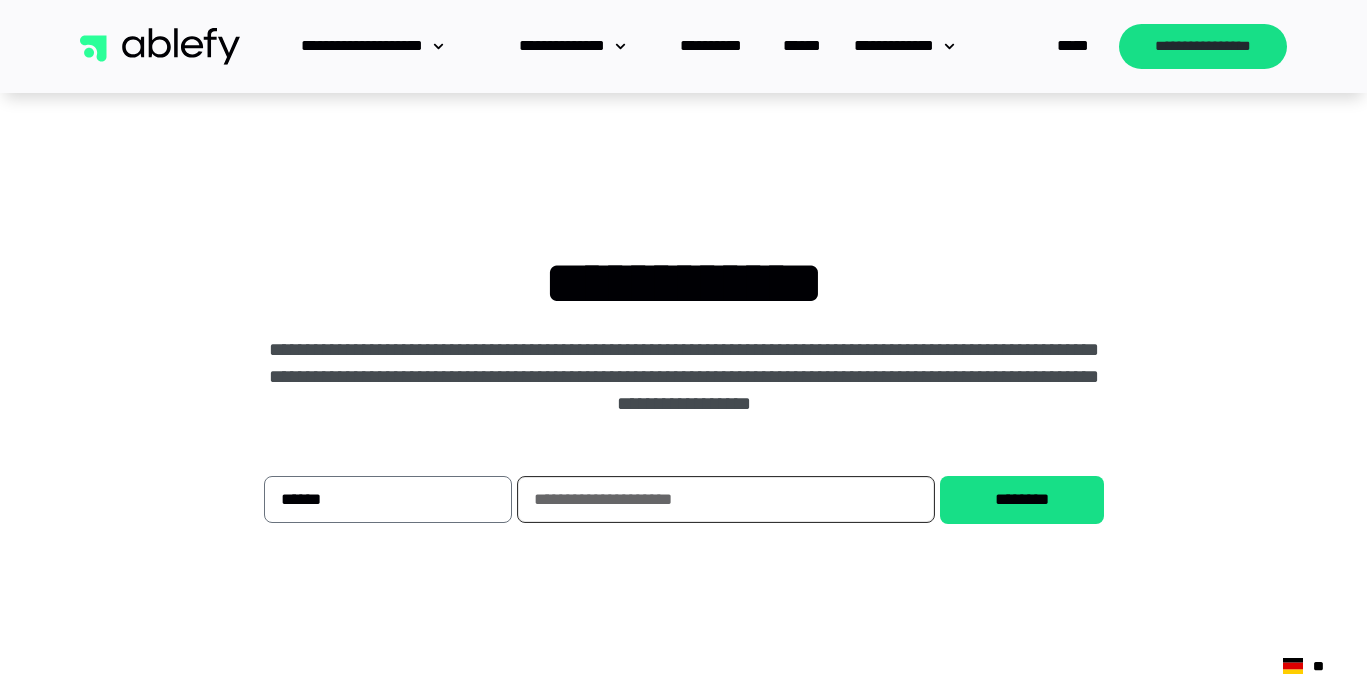click on "******" at bounding box center [726, 499] 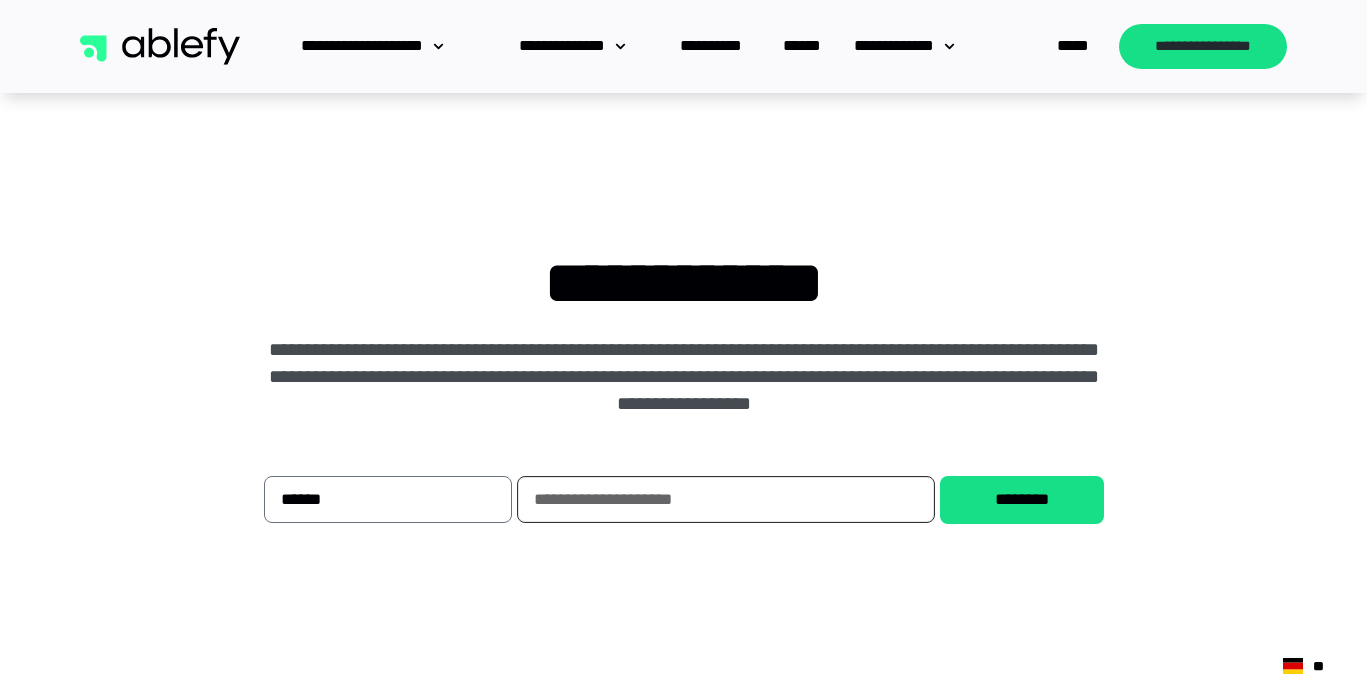 type on "**********" 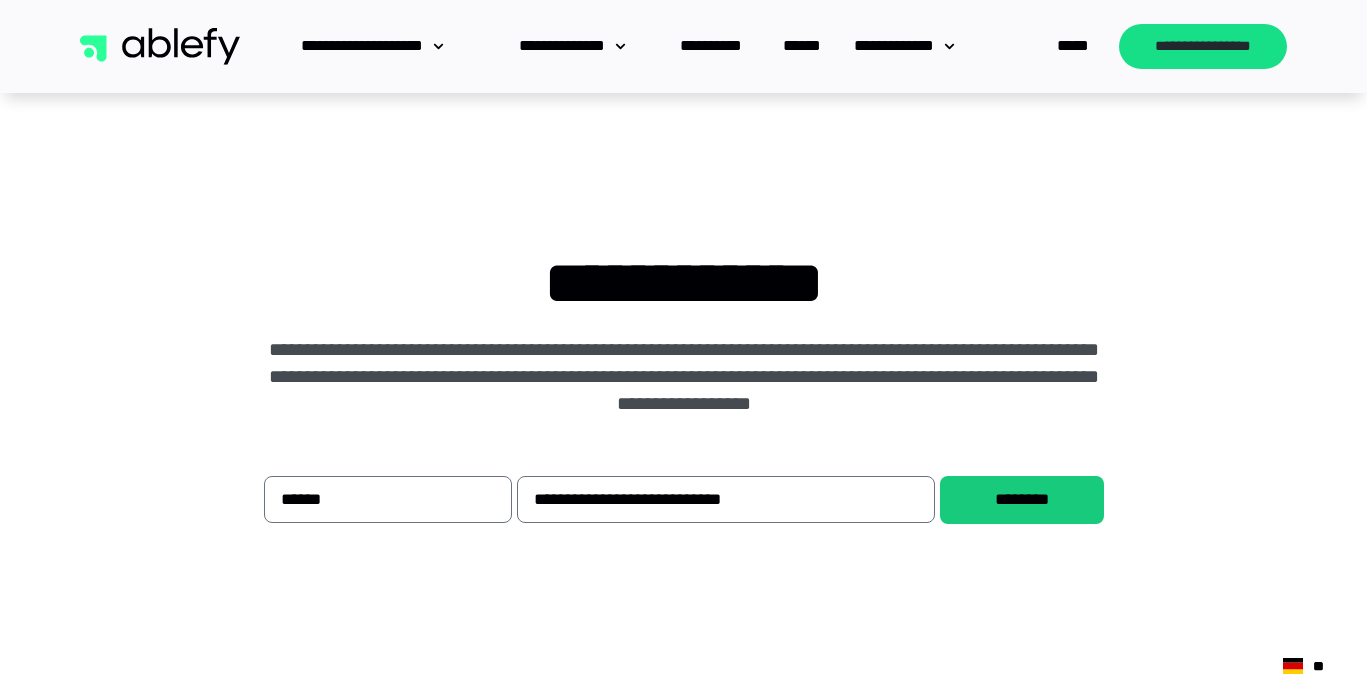 click on "********" at bounding box center [1021, 500] 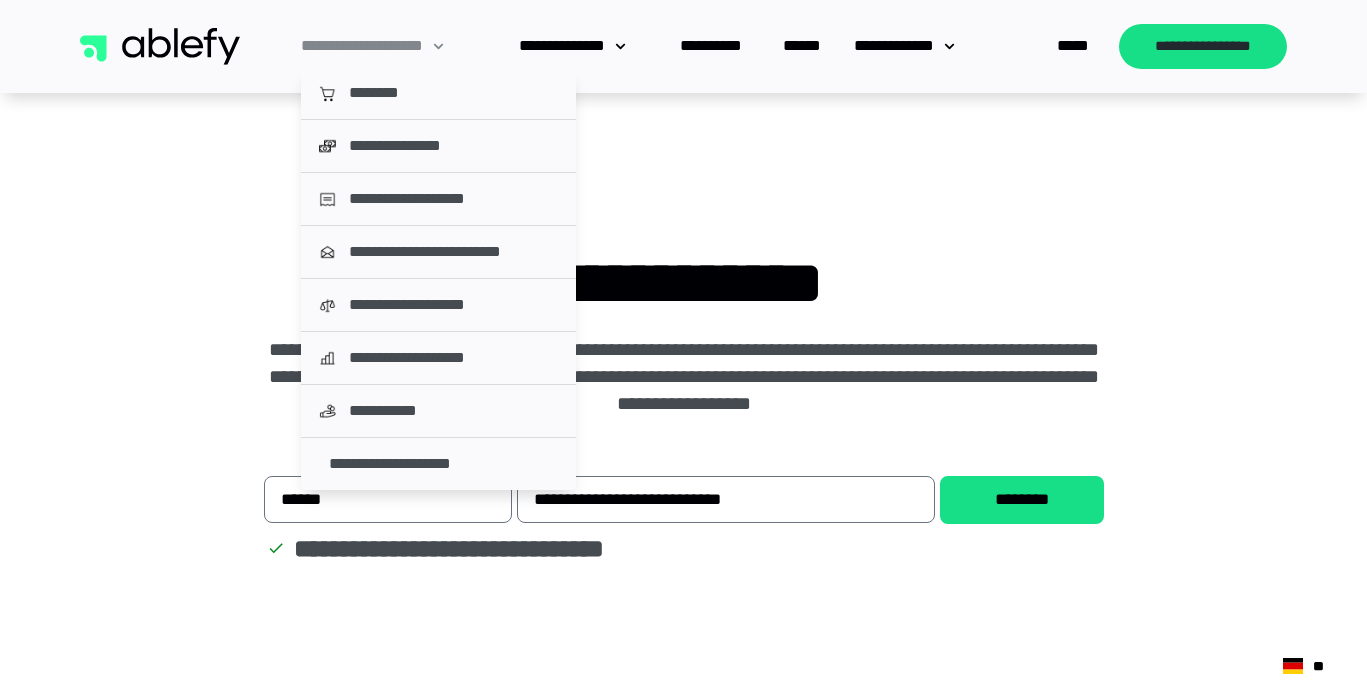 click on "**********" 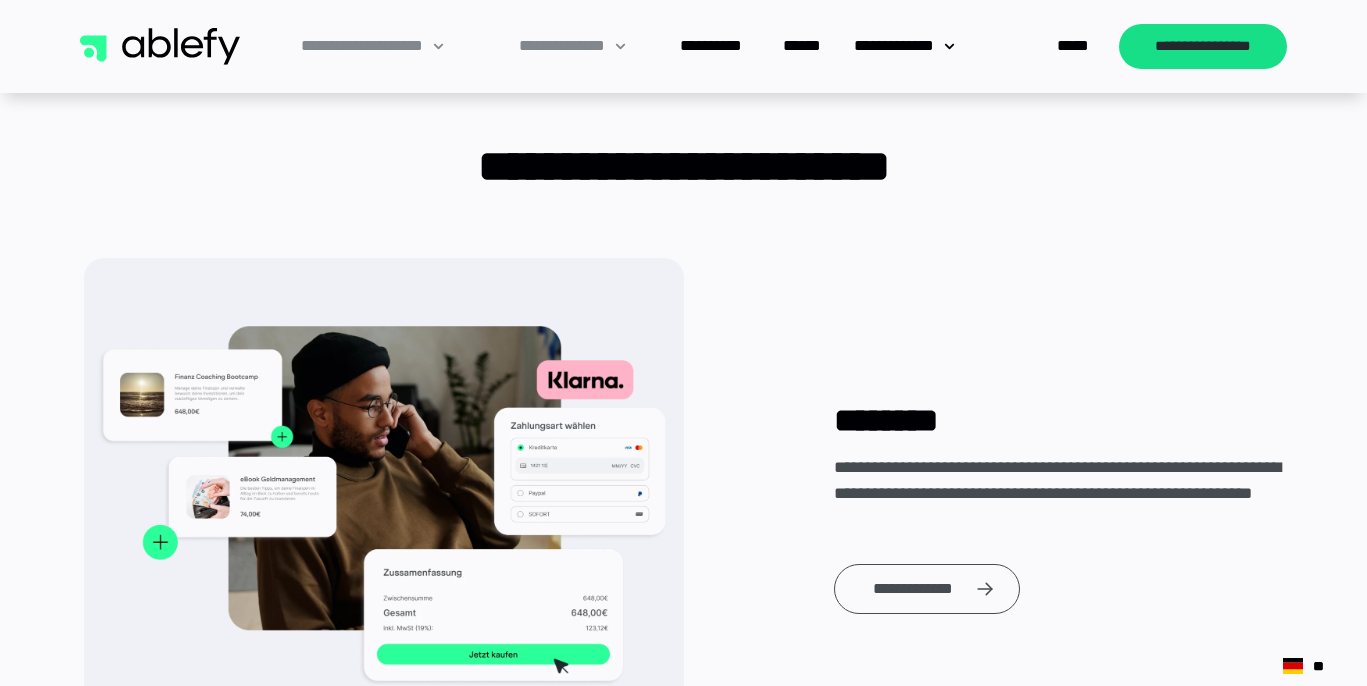 scroll, scrollTop: 4139, scrollLeft: 0, axis: vertical 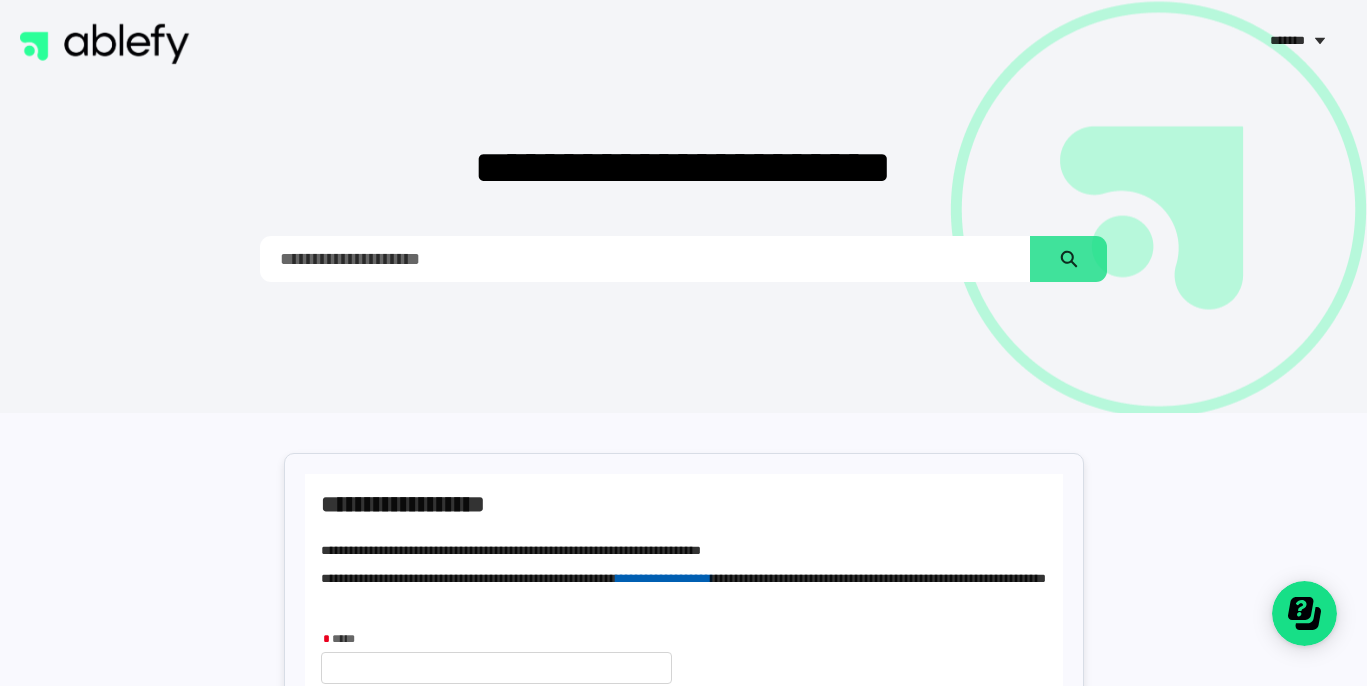 click at bounding box center [104, 44] 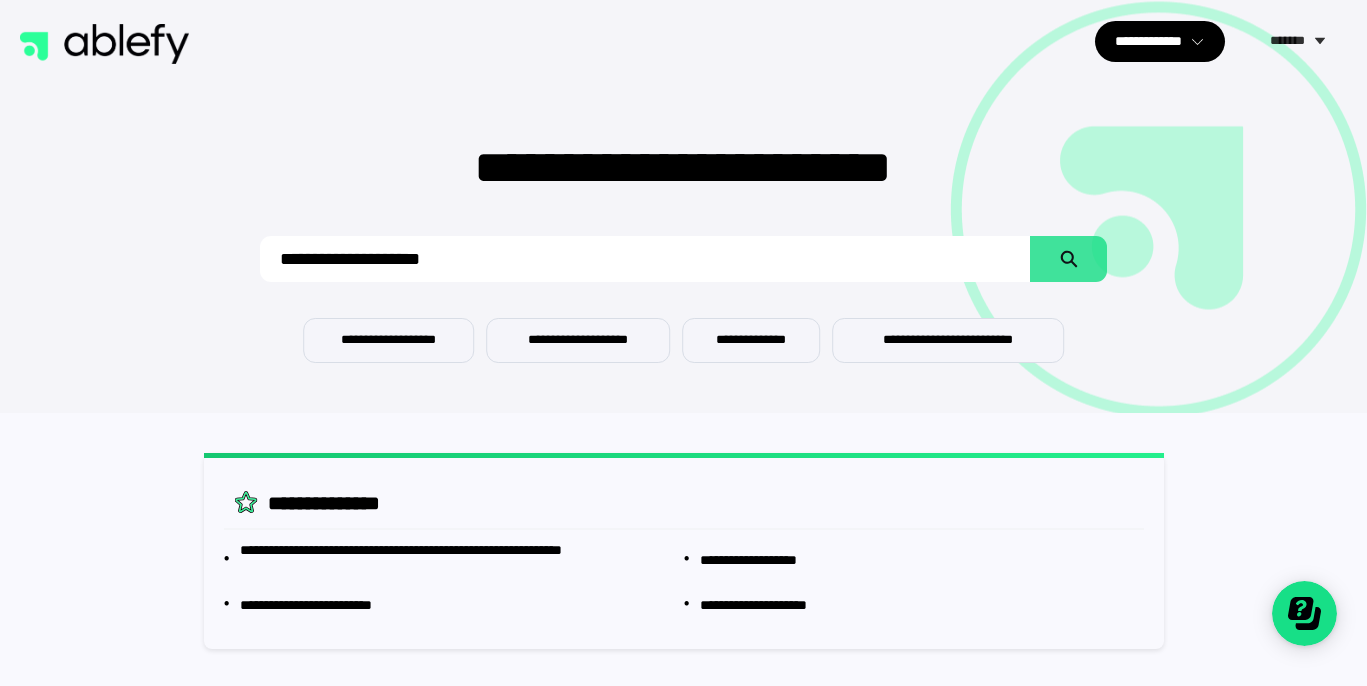 click at bounding box center [104, 44] 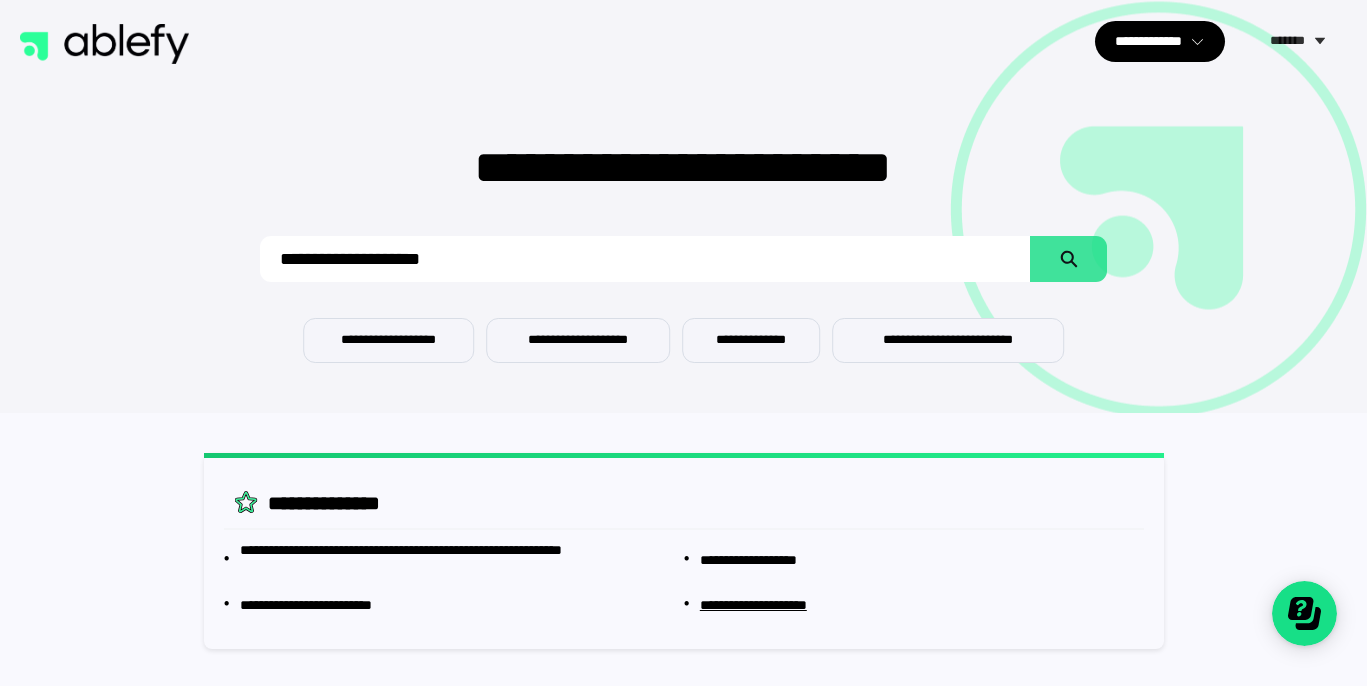click on "**********" at bounding box center (769, 605) 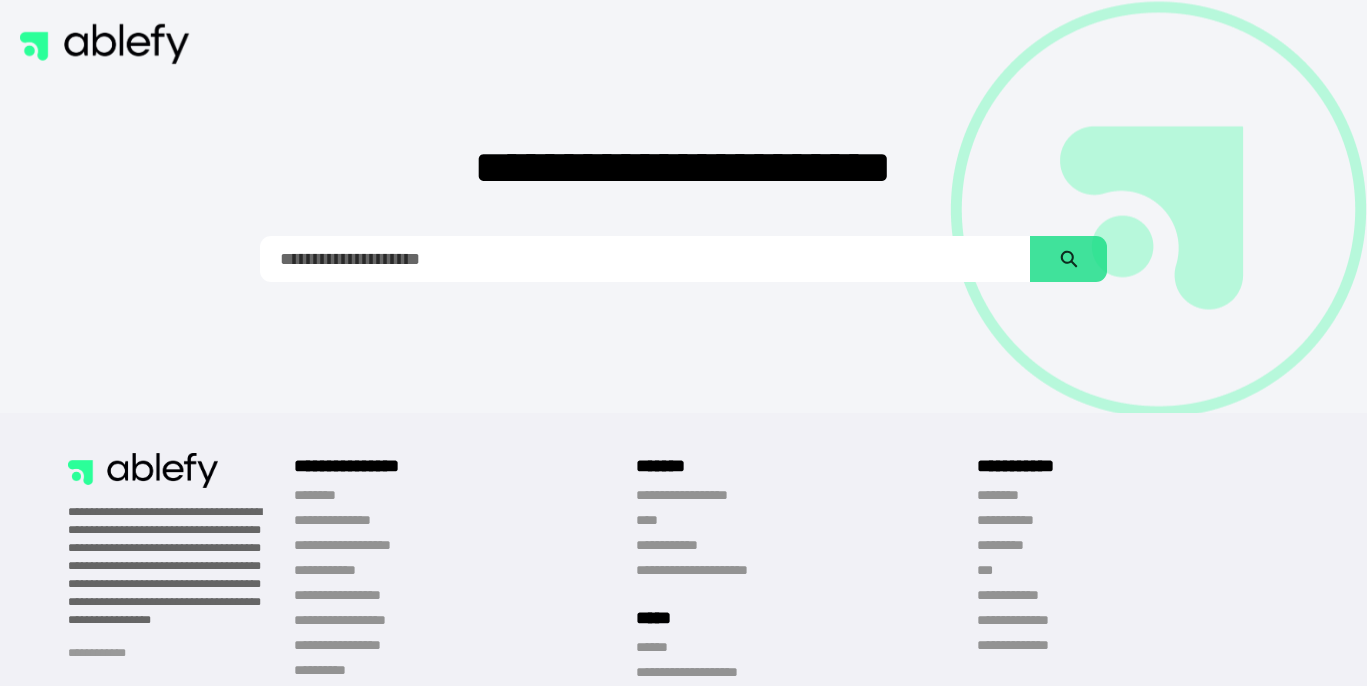 scroll, scrollTop: 0, scrollLeft: 0, axis: both 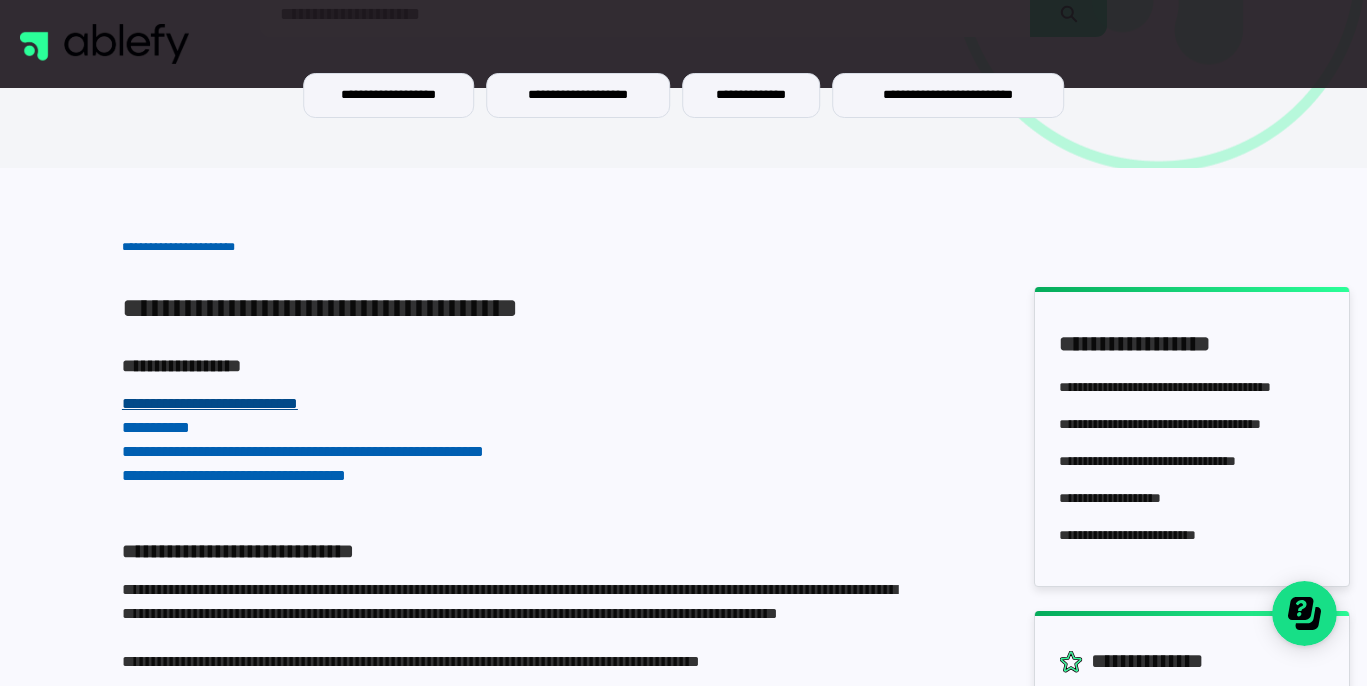 click on "**********" at bounding box center (210, 403) 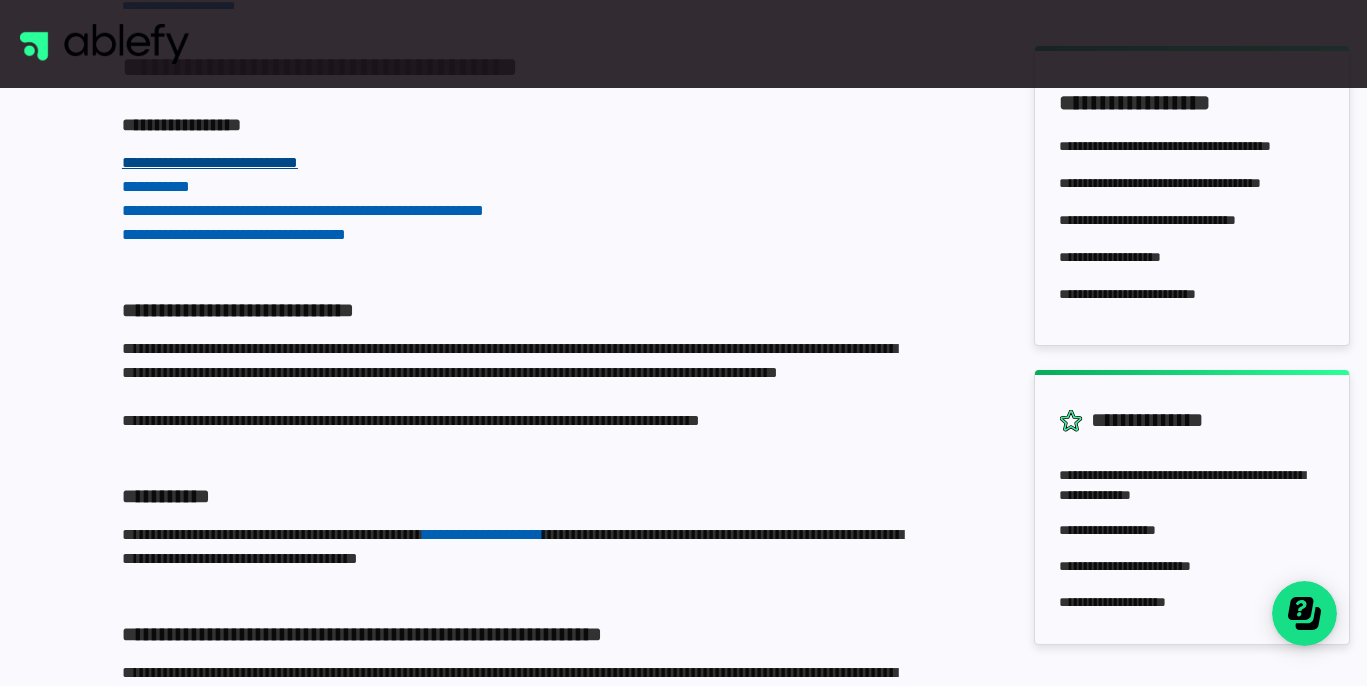 scroll, scrollTop: 480, scrollLeft: 0, axis: vertical 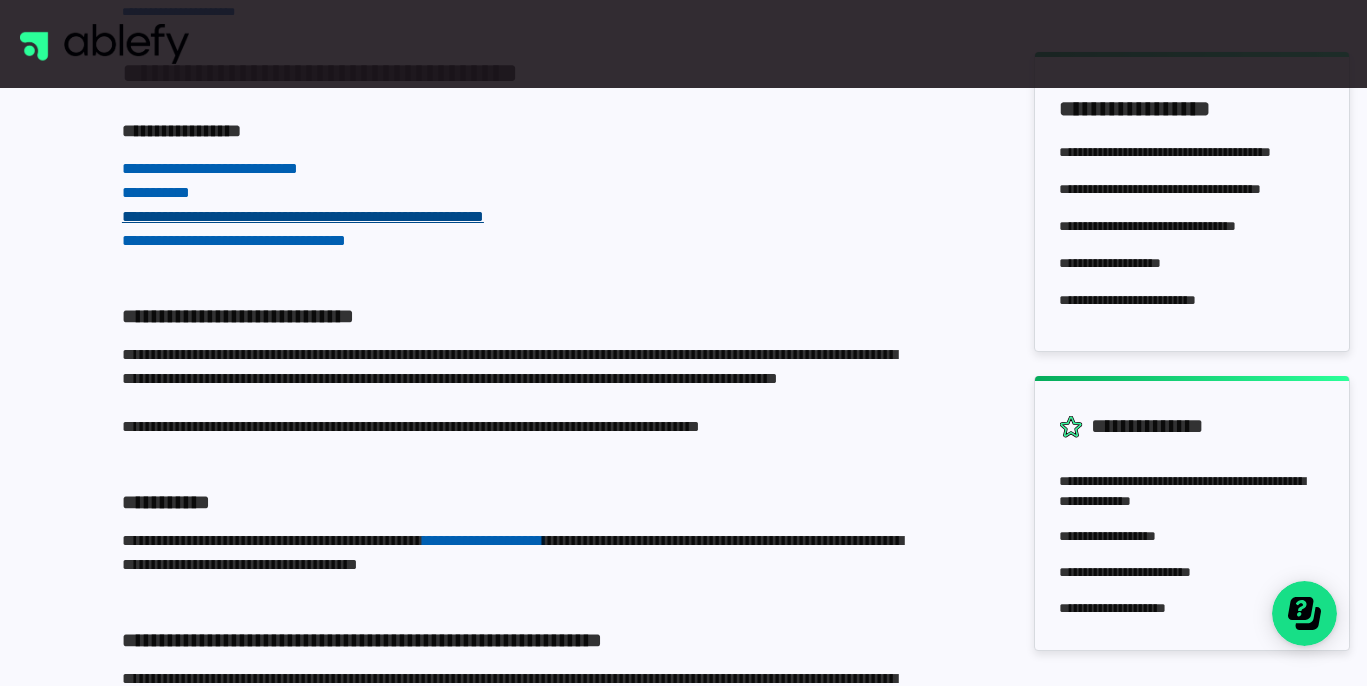 click on "**********" at bounding box center [303, 216] 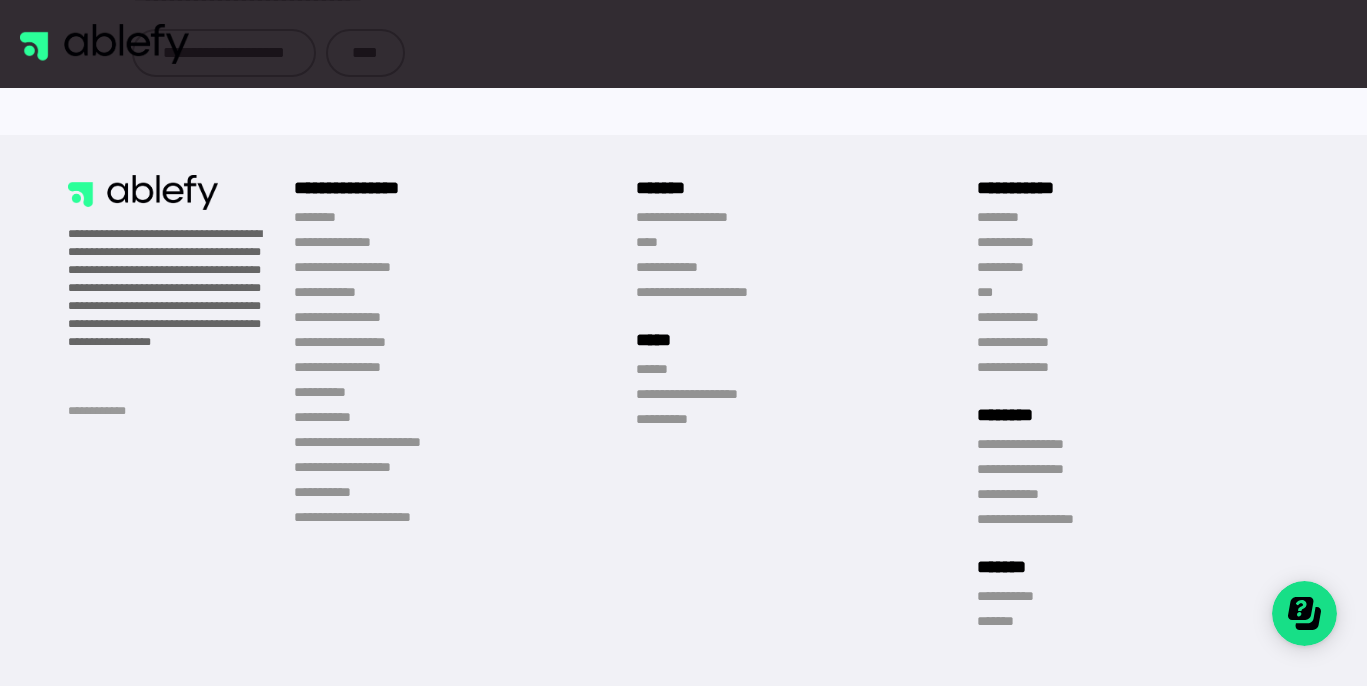 scroll, scrollTop: 1727, scrollLeft: 0, axis: vertical 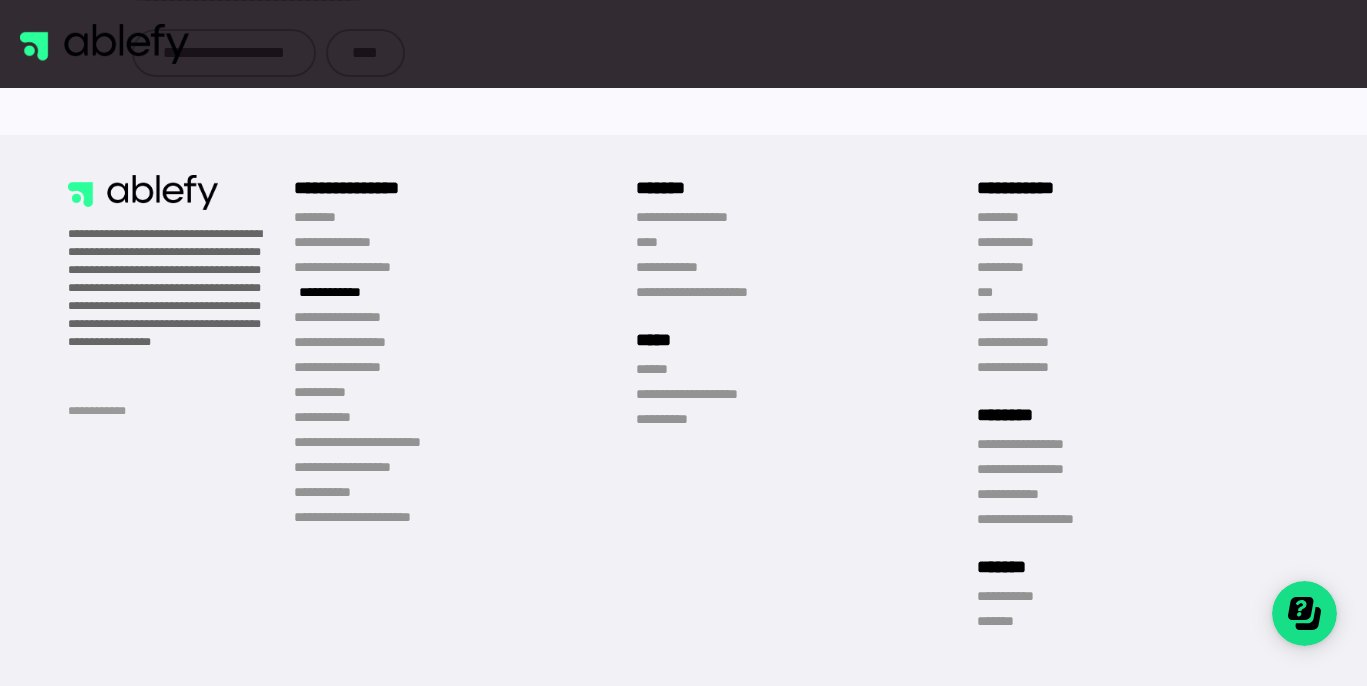 click on "**********" at bounding box center [330, 292] 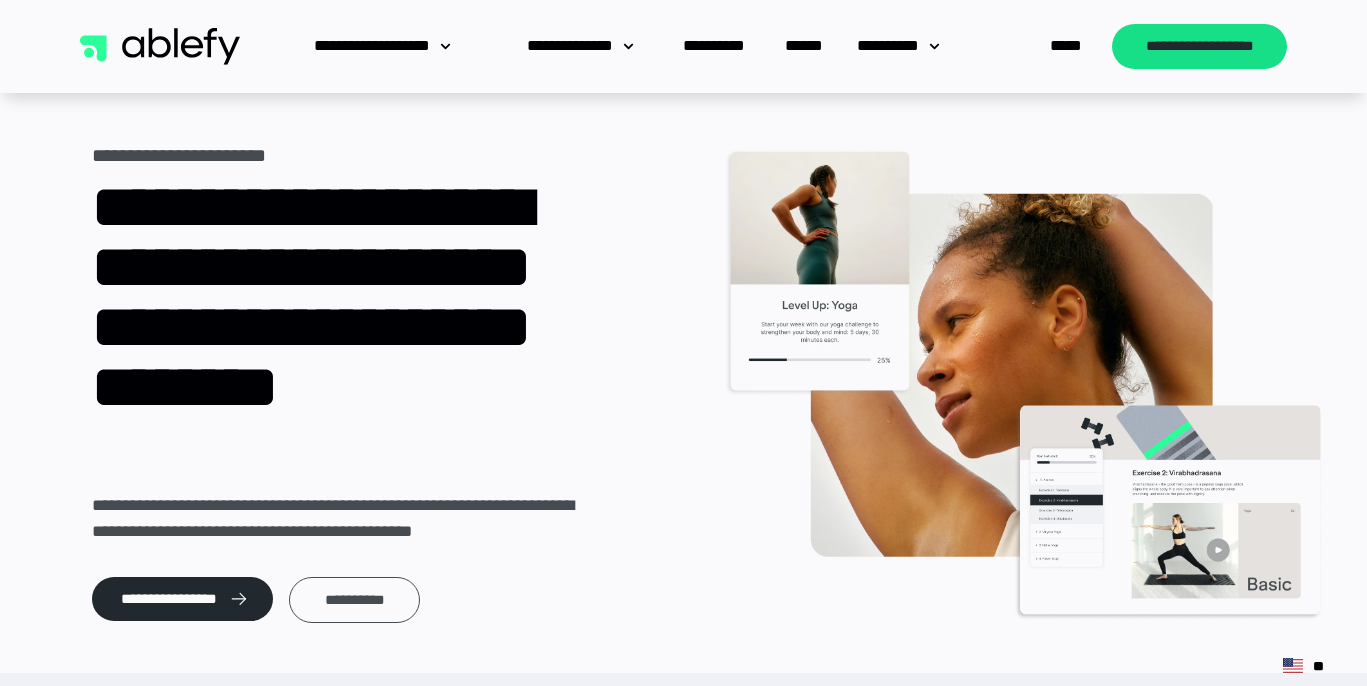 scroll, scrollTop: 0, scrollLeft: 0, axis: both 